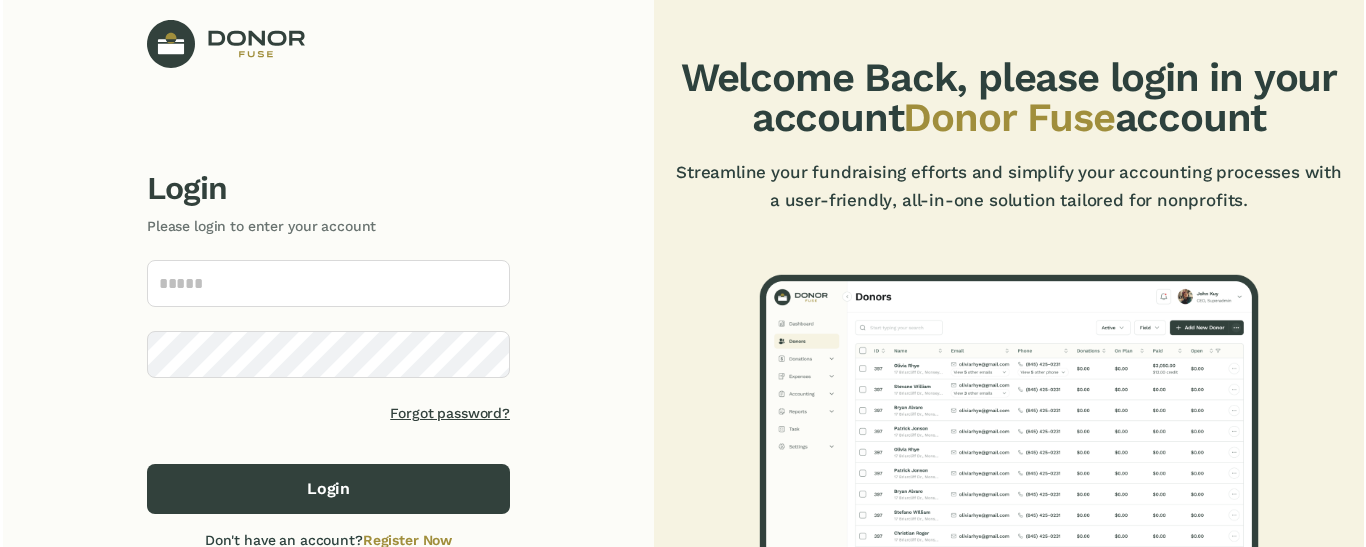 scroll, scrollTop: 0, scrollLeft: 0, axis: both 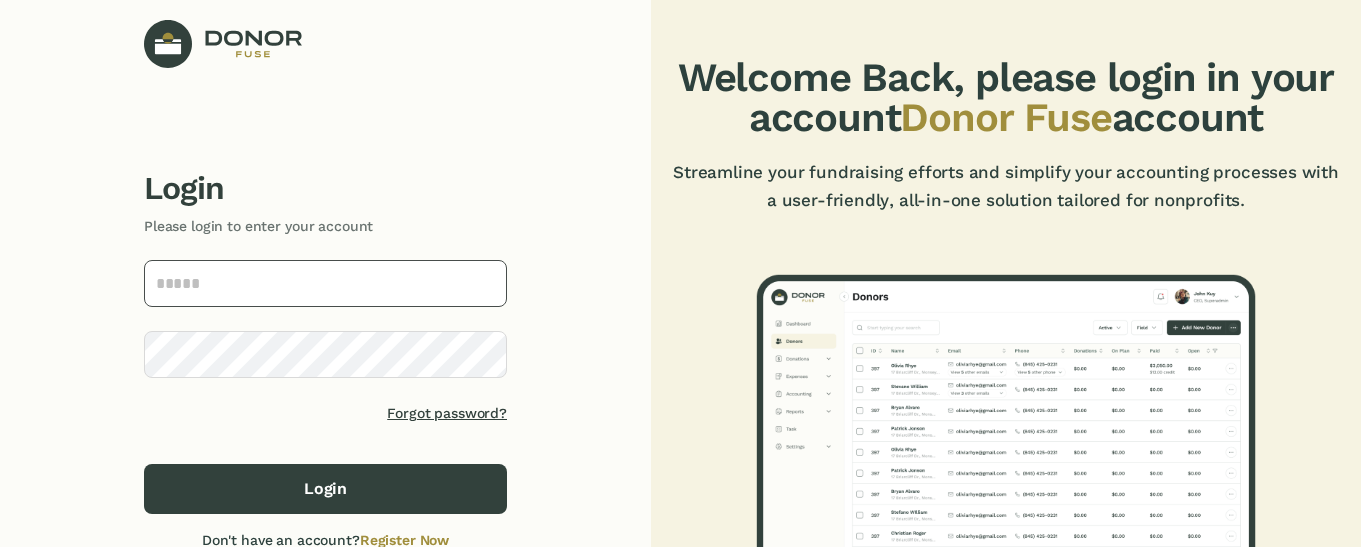 click at bounding box center (325, 283) 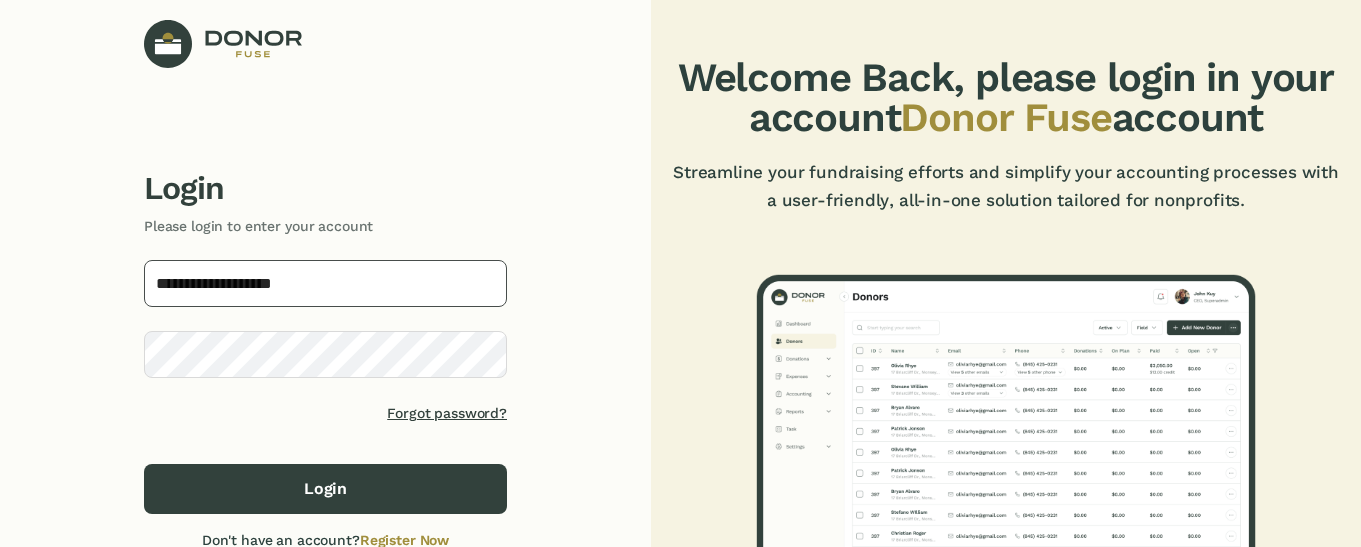 type on "**********" 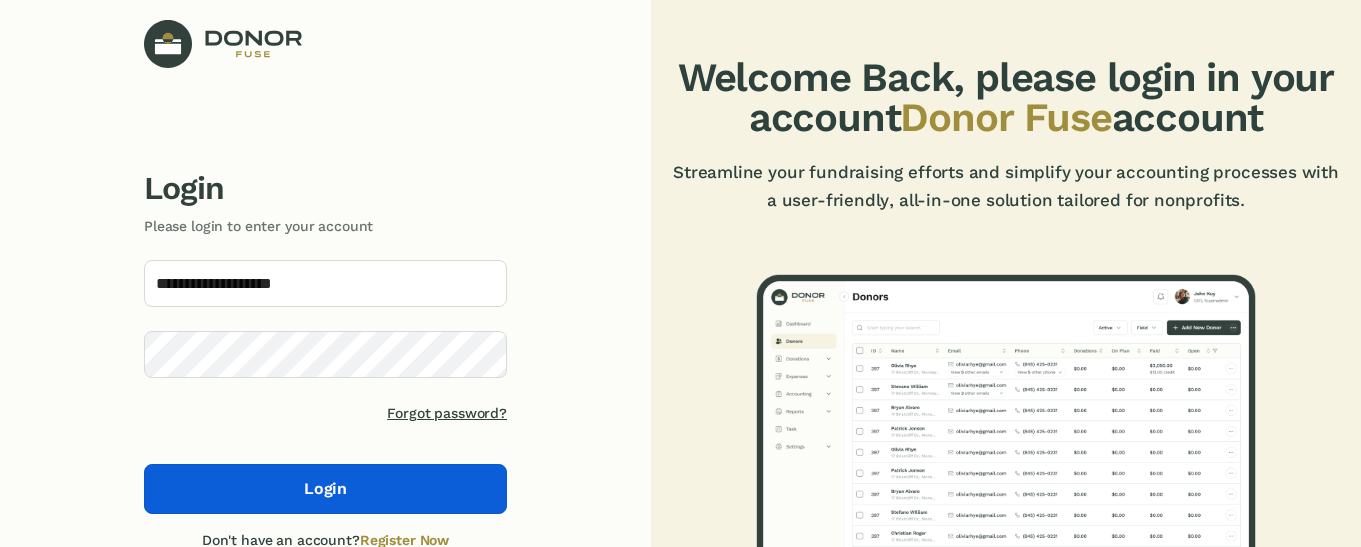 click on "Login" at bounding box center (325, 489) 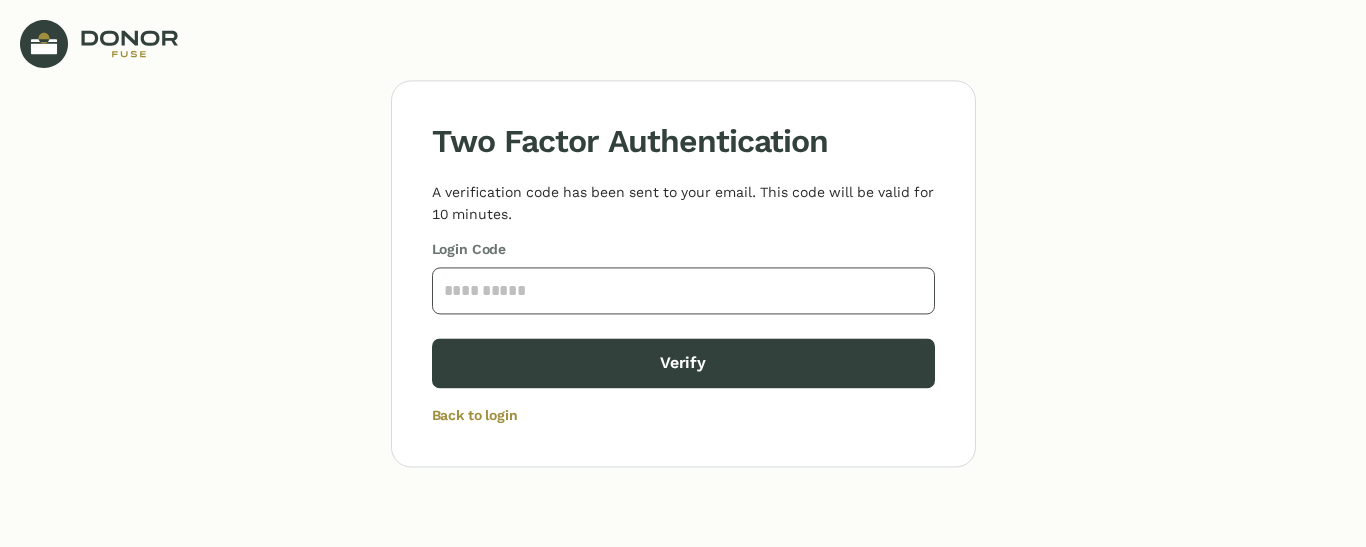 click at bounding box center [683, 290] 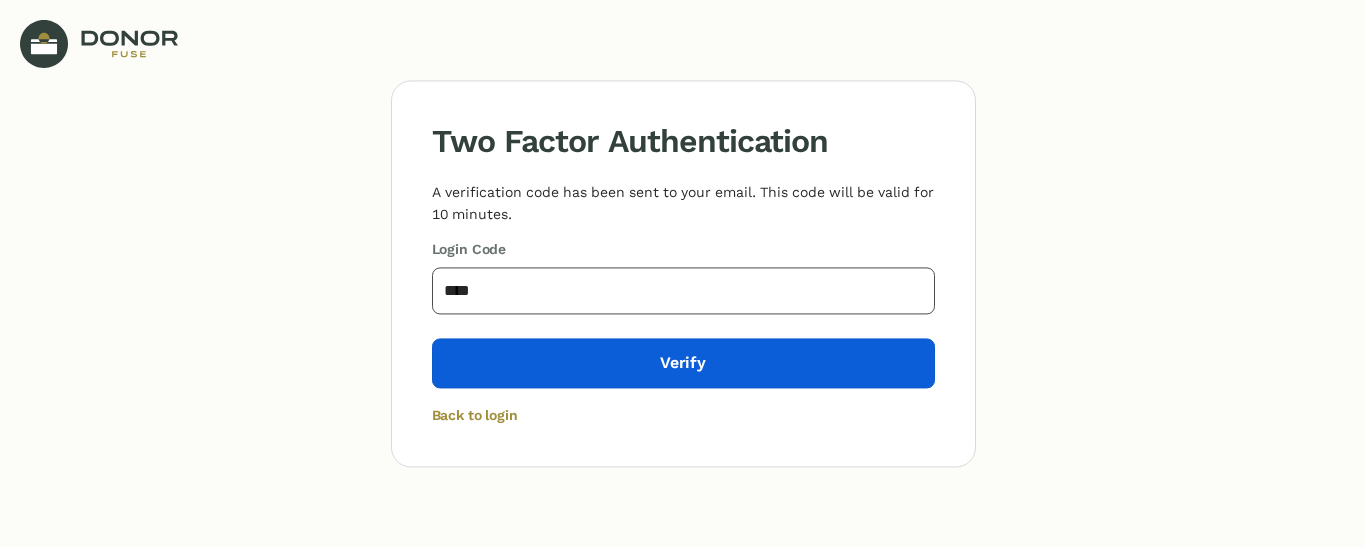 type on "****" 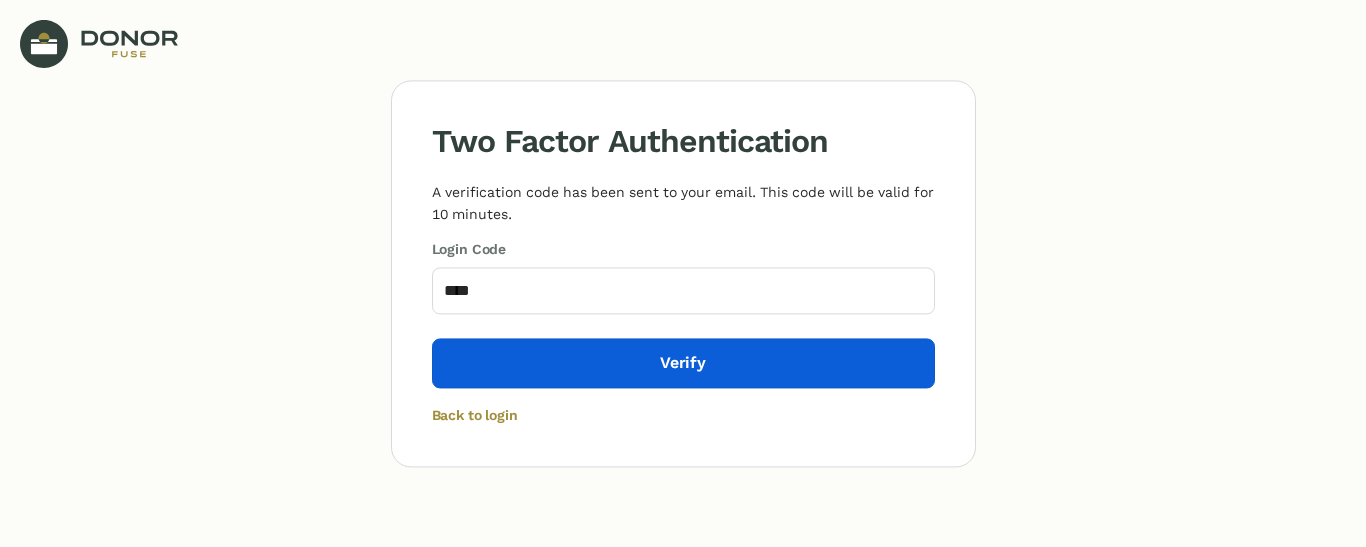 click on "Verify" at bounding box center [683, 363] 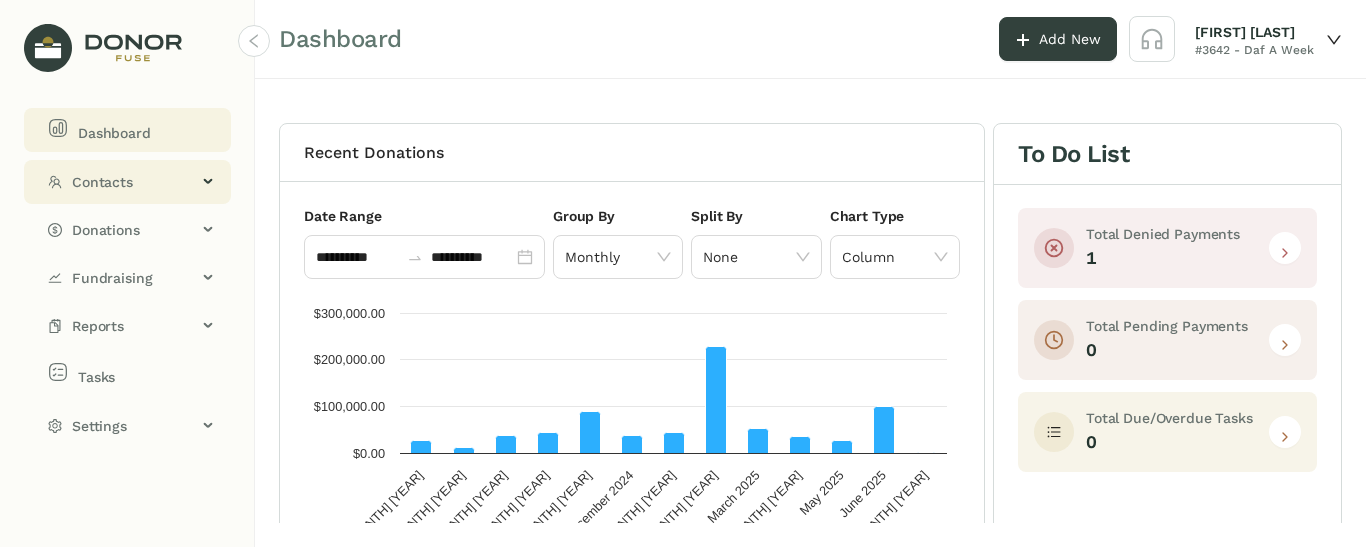 click on "Contacts" at bounding box center [127, 182] 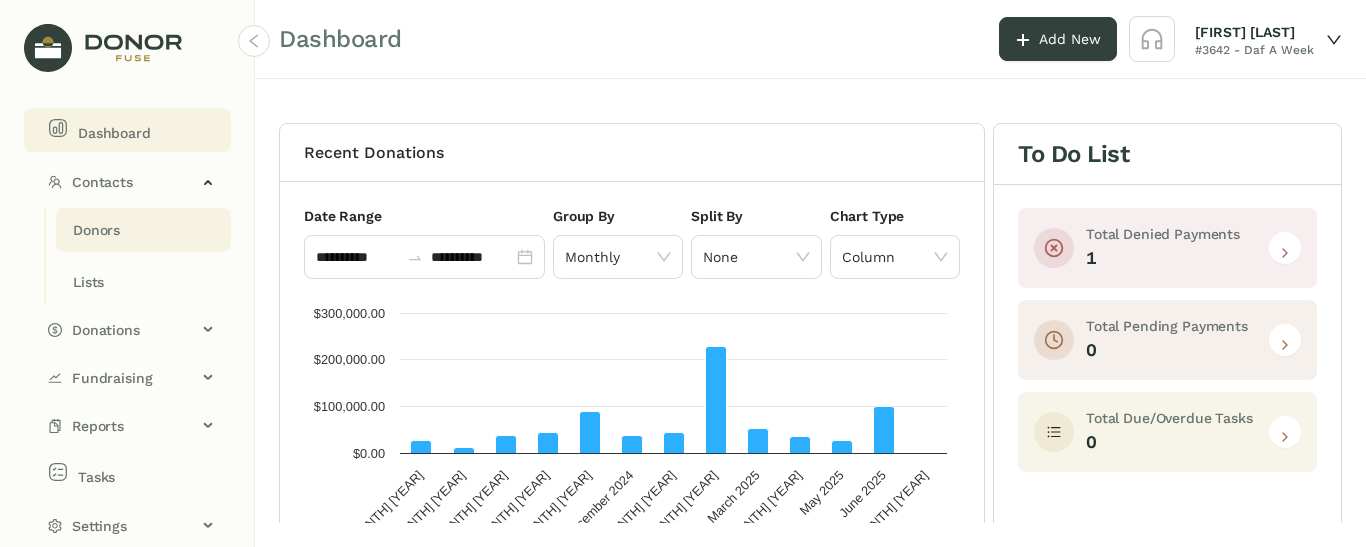 click on "Donors" at bounding box center [96, 230] 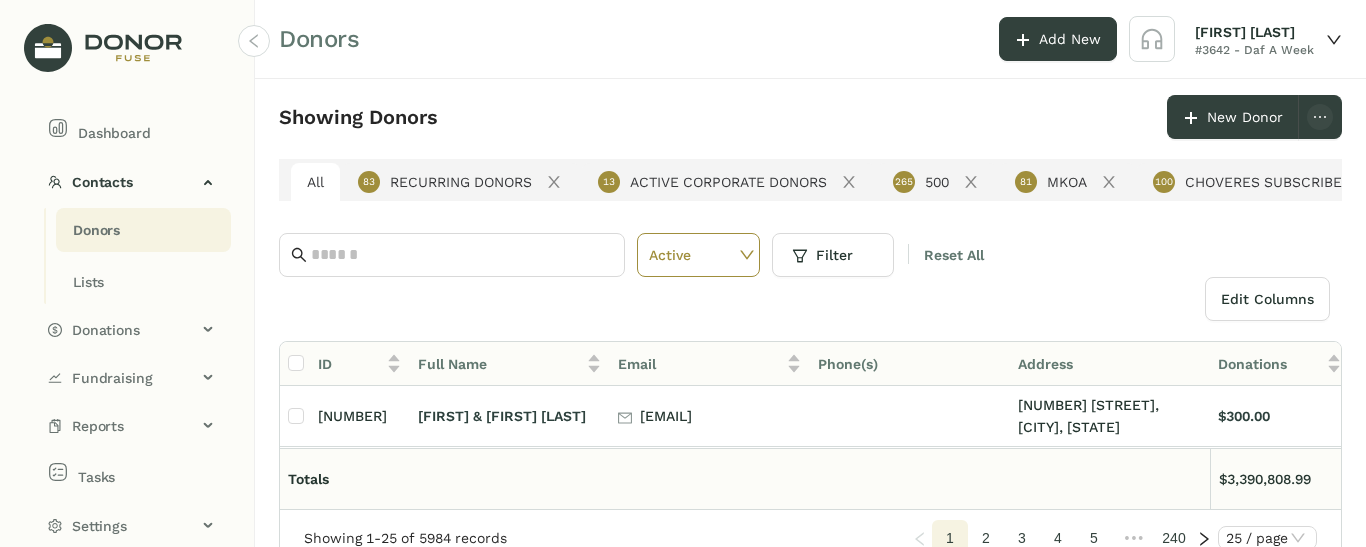 click on "Donors" at bounding box center [96, 230] 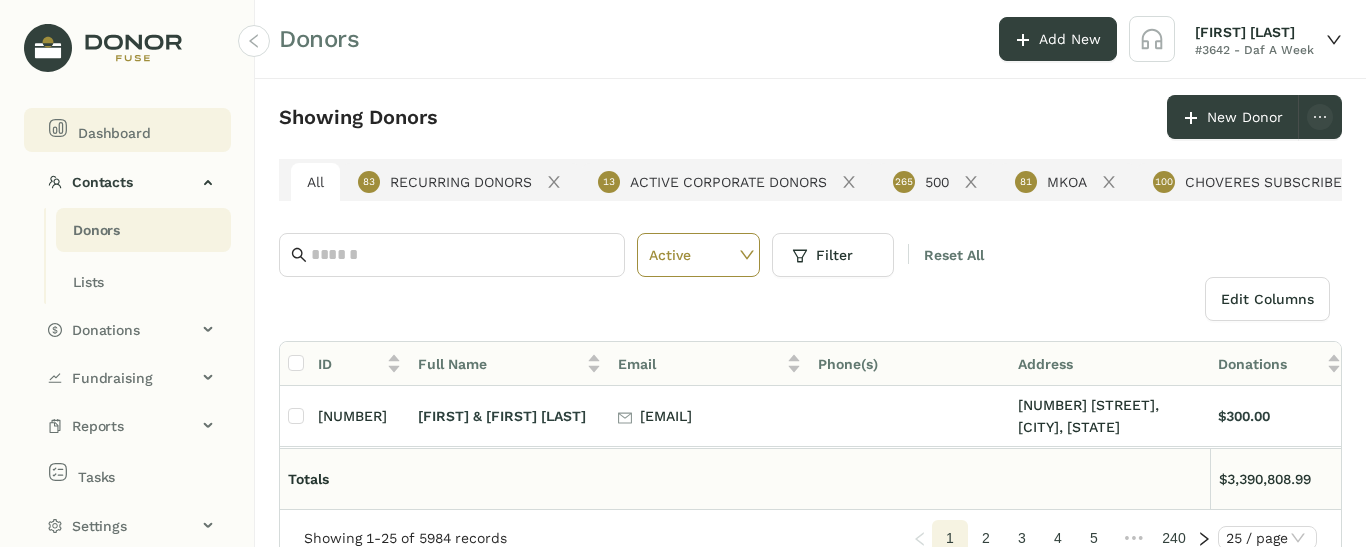 click on "Dashboard" at bounding box center (114, 133) 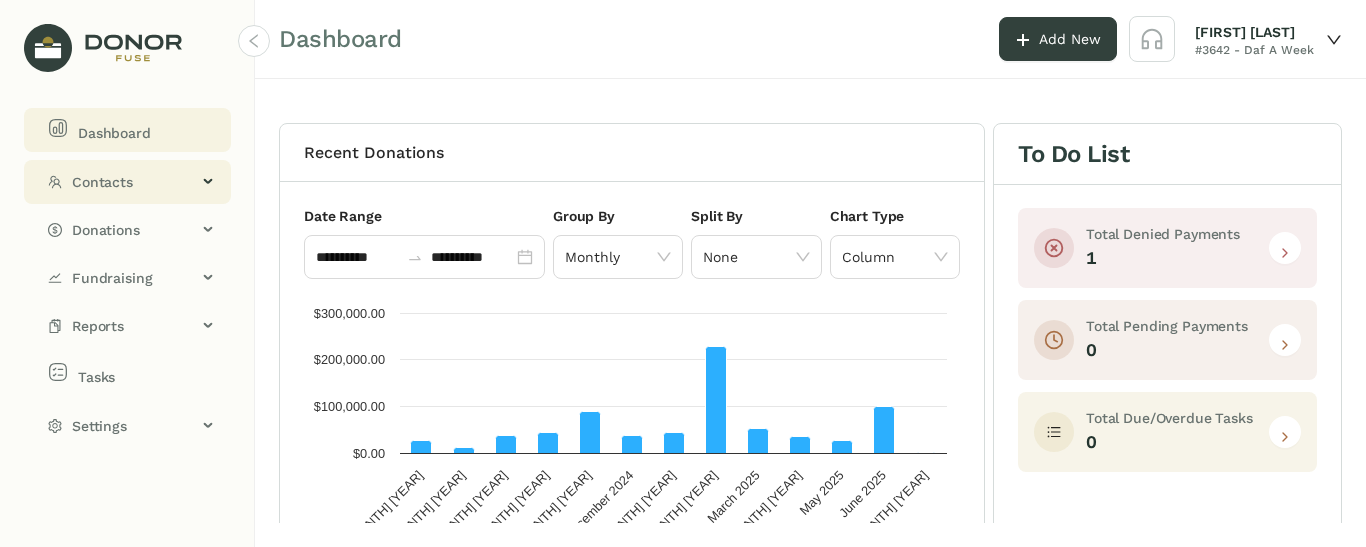 click on "Contacts" at bounding box center [134, 182] 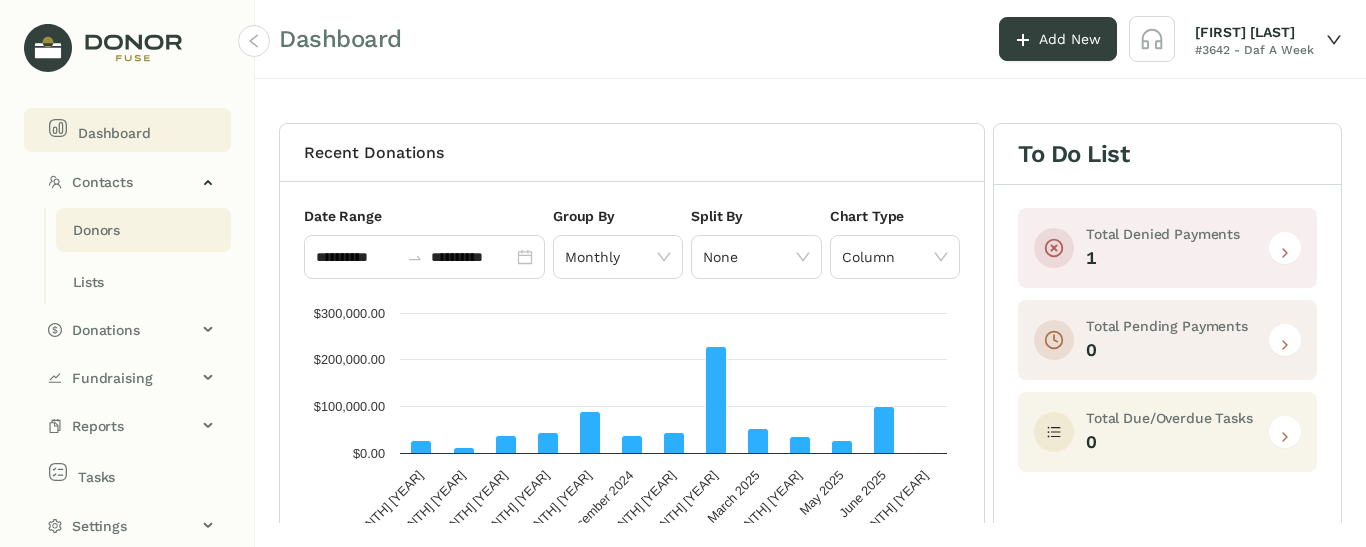 click on "Donors" at bounding box center [96, 230] 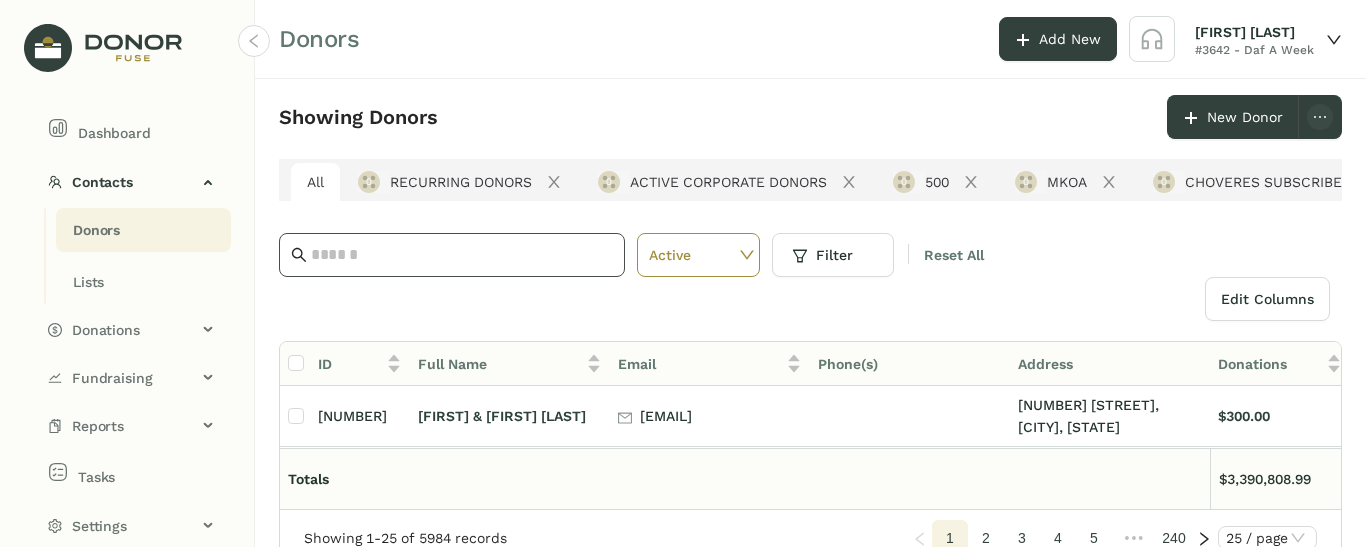 click at bounding box center (462, 255) 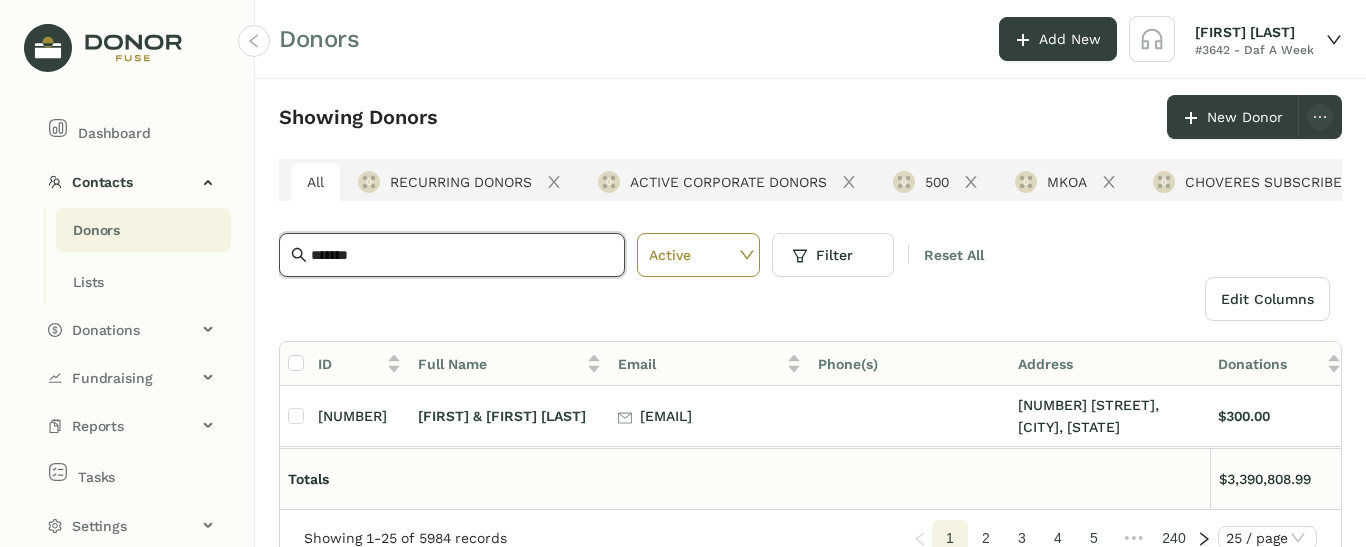 type on "*******" 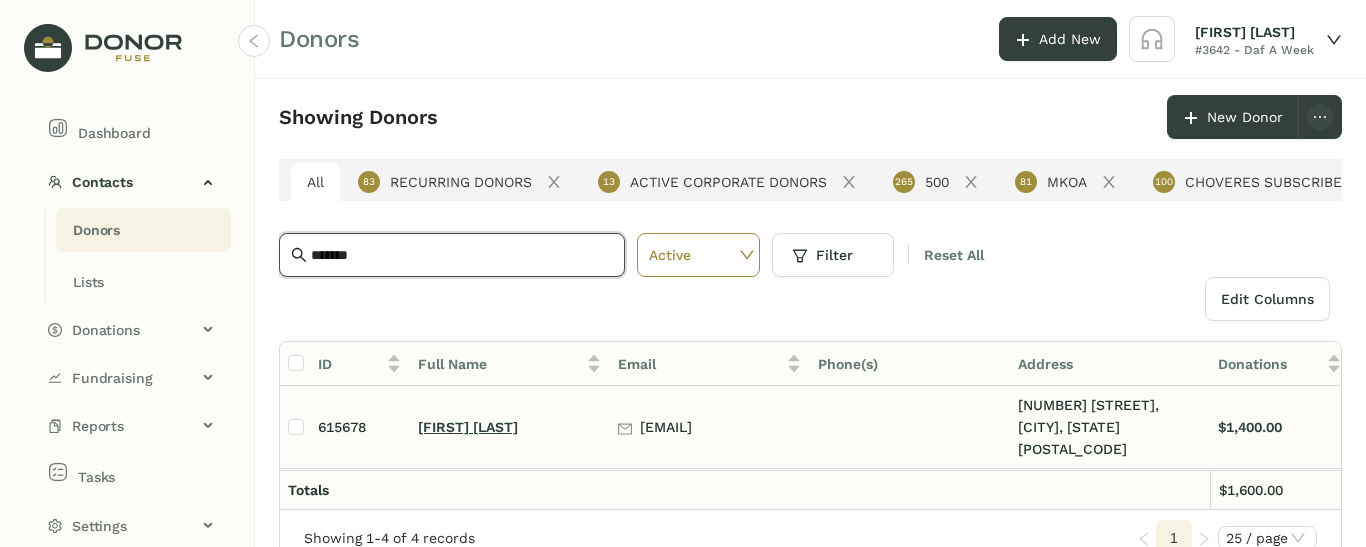 click on "[FIRST] [LAST]" at bounding box center [468, 427] 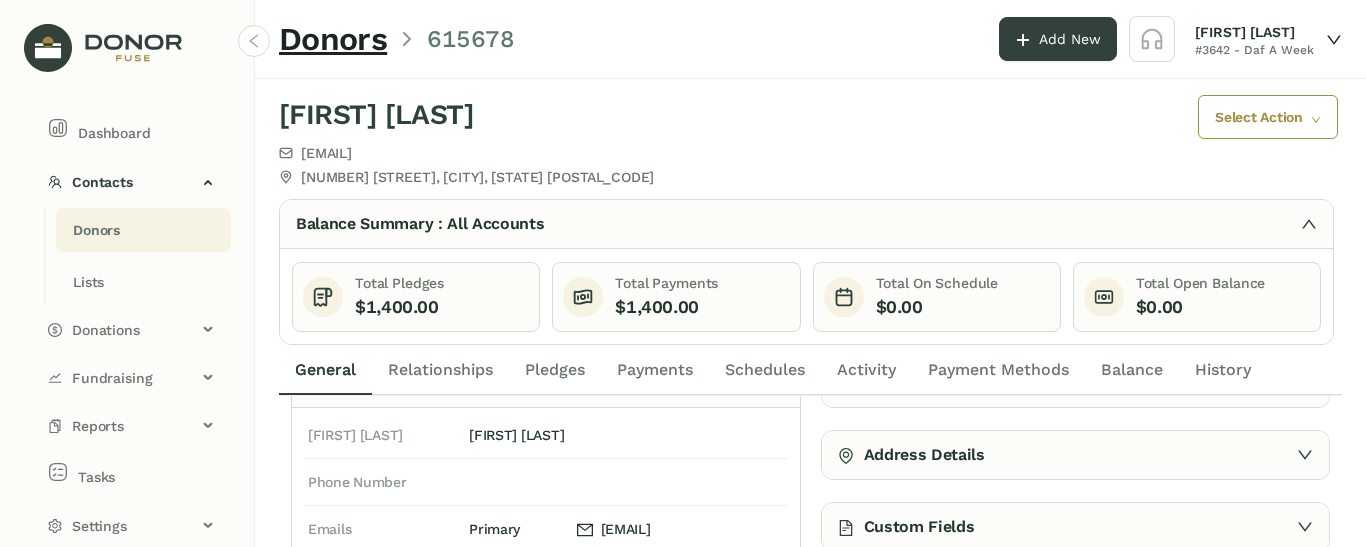 scroll, scrollTop: 0, scrollLeft: 0, axis: both 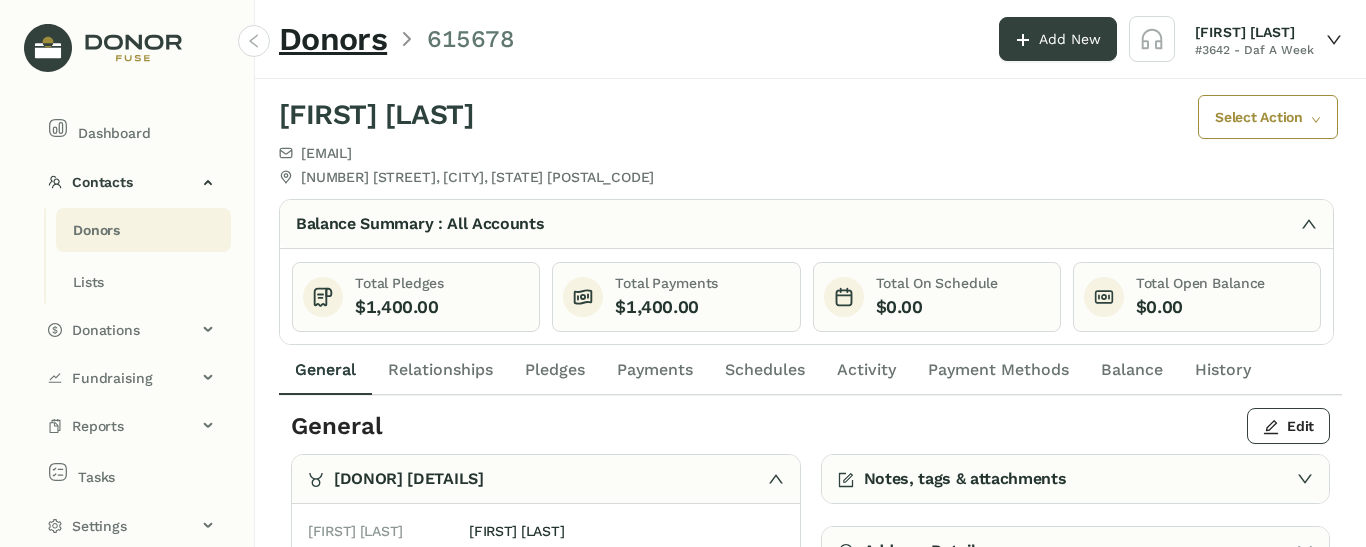 click on "Pledges" at bounding box center (555, 370) 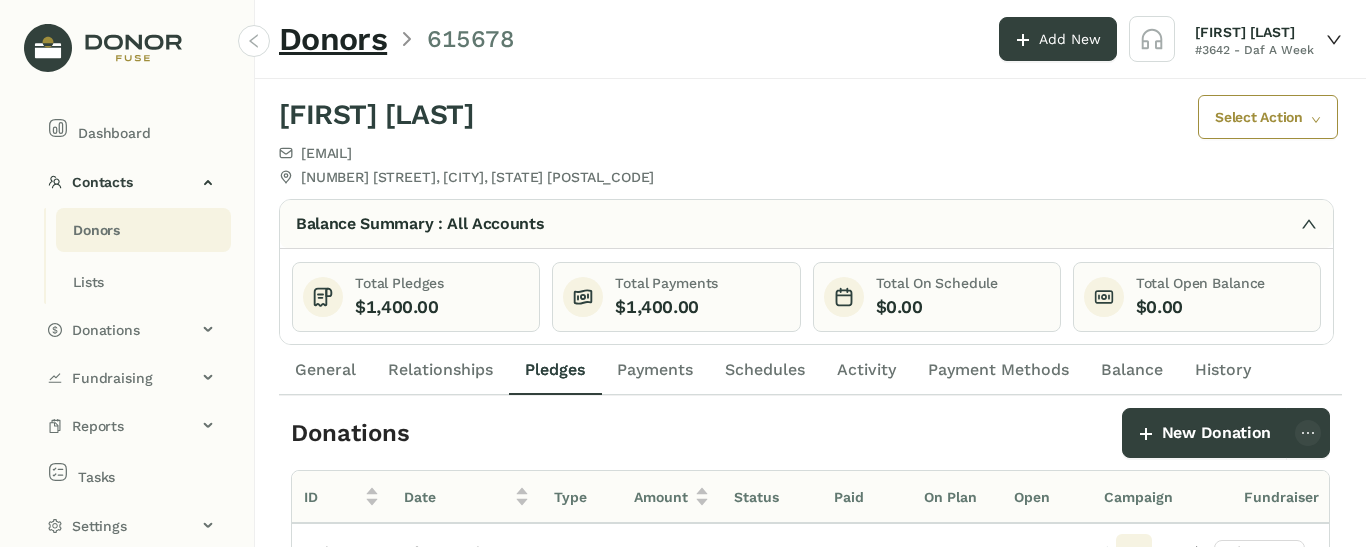 drag, startPoint x: 611, startPoint y: 365, endPoint x: 632, endPoint y: 371, distance: 21.84033 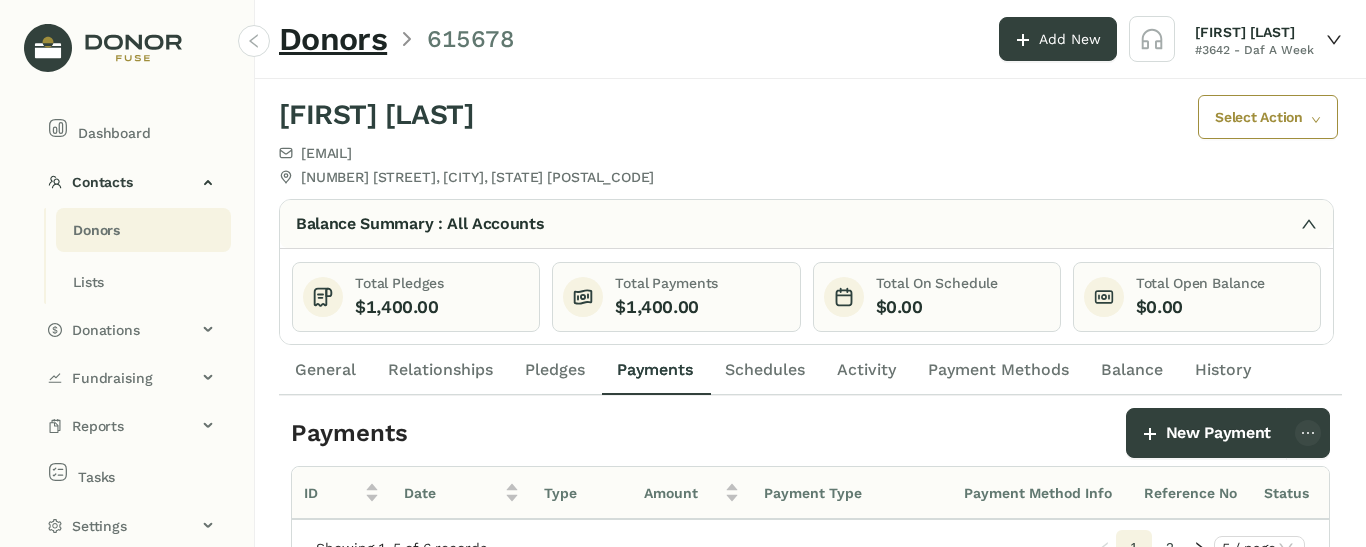 click on "Pledges" at bounding box center (325, 370) 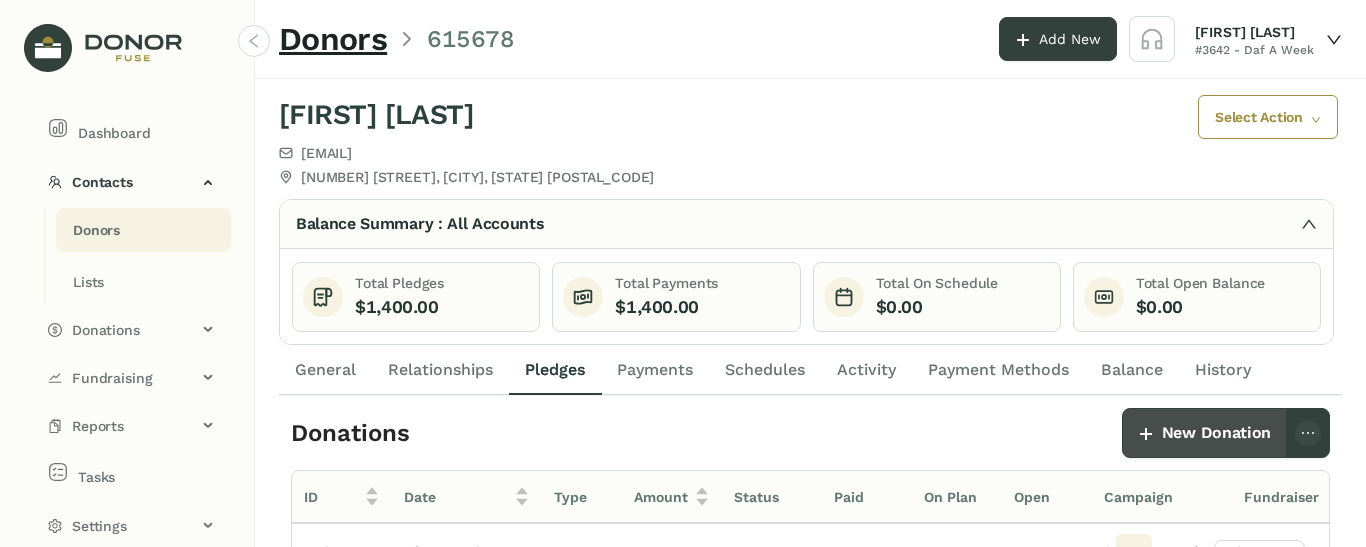 click on "New Donation" at bounding box center [1216, 433] 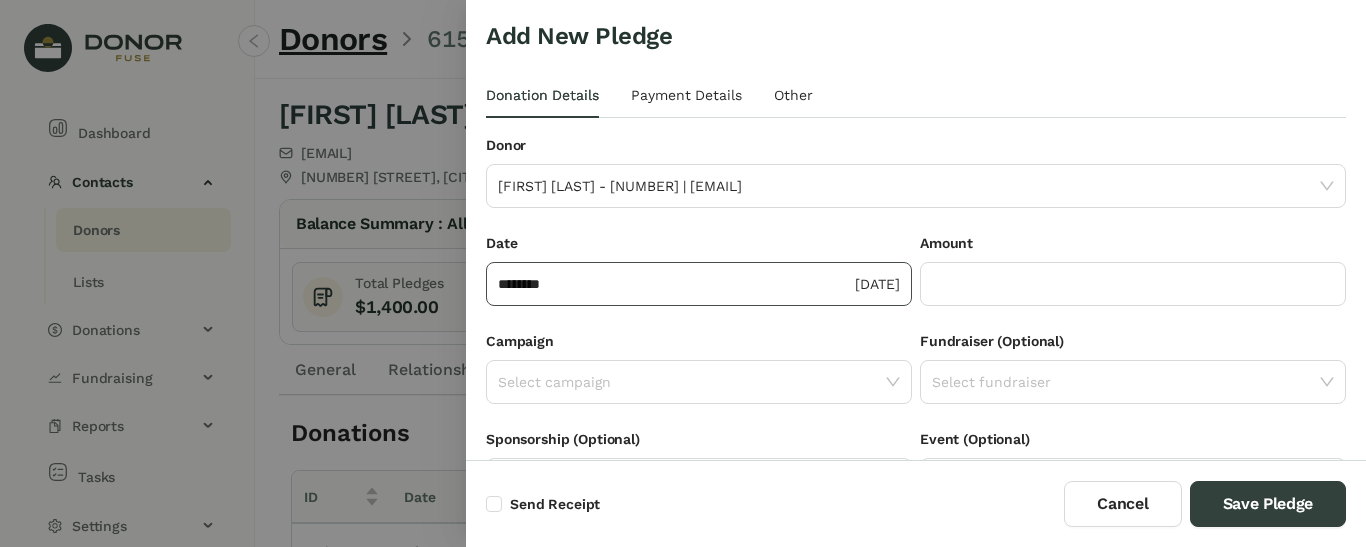 drag, startPoint x: 557, startPoint y: 276, endPoint x: 567, endPoint y: 275, distance: 10.049875 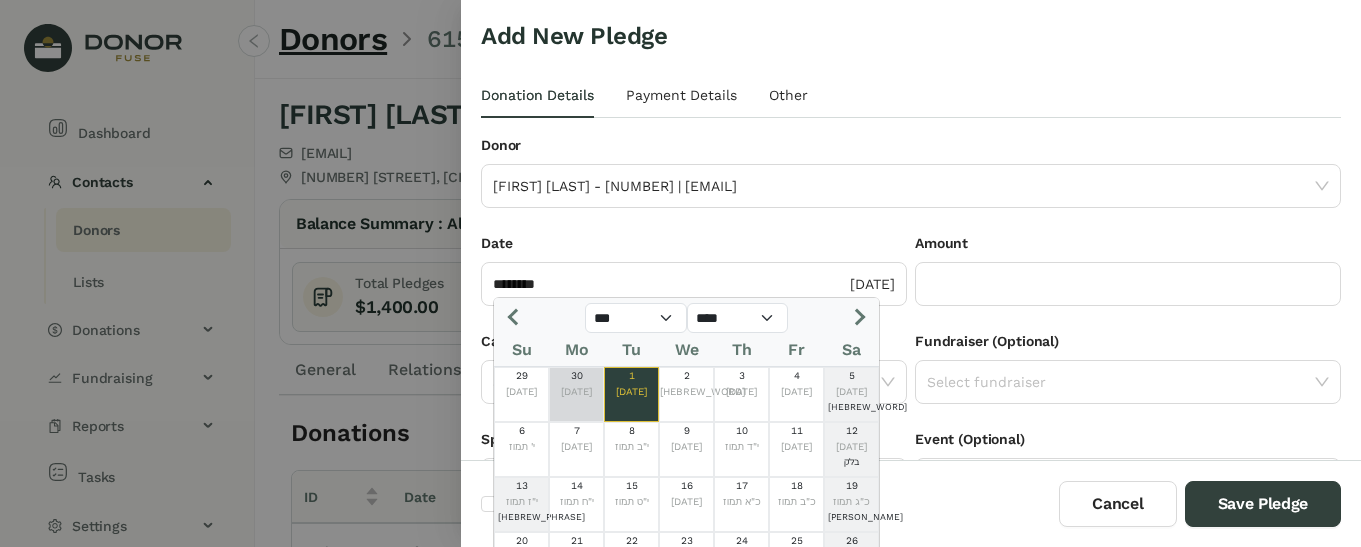 click on "[DATE]" at bounding box center (576, 392) 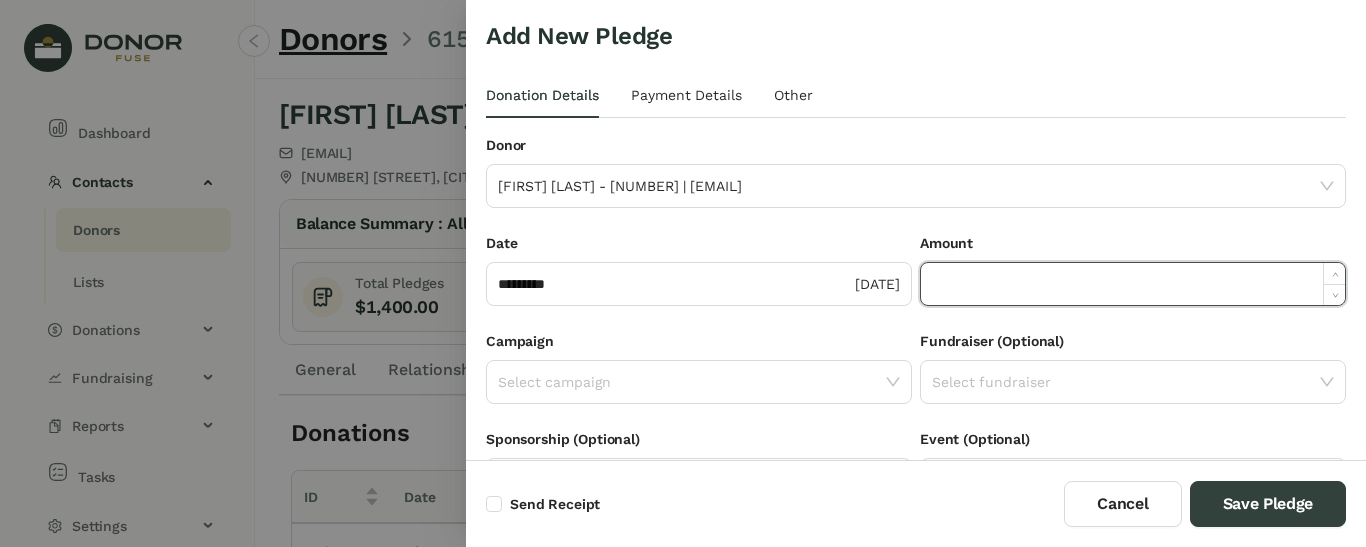 click at bounding box center [1133, 284] 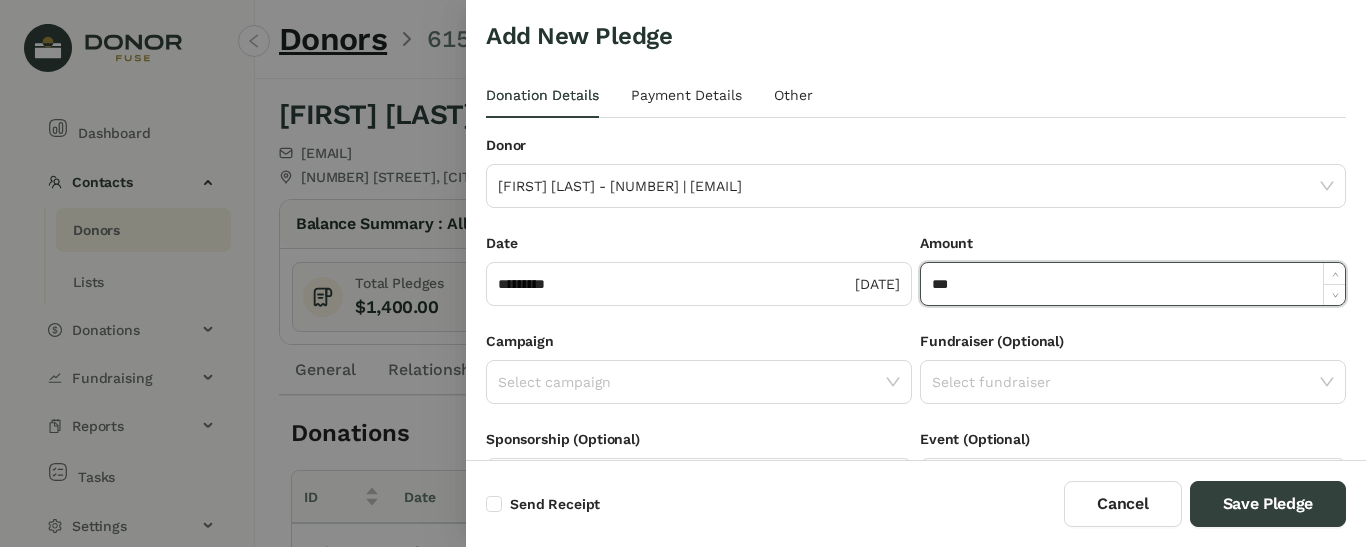 type on "***" 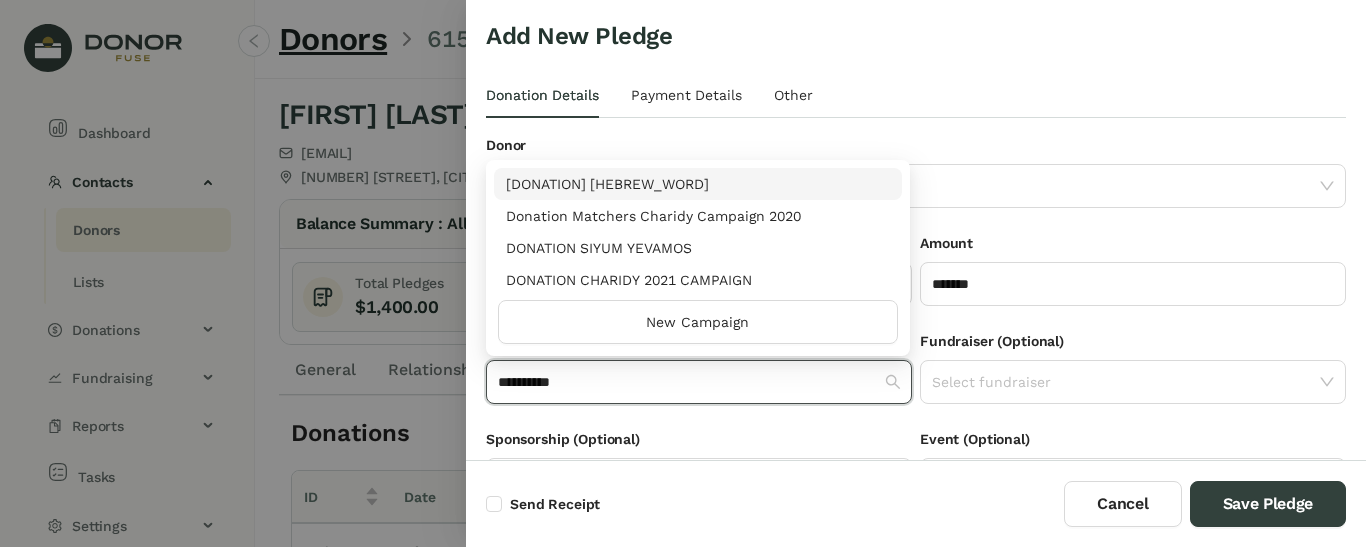type on "**********" 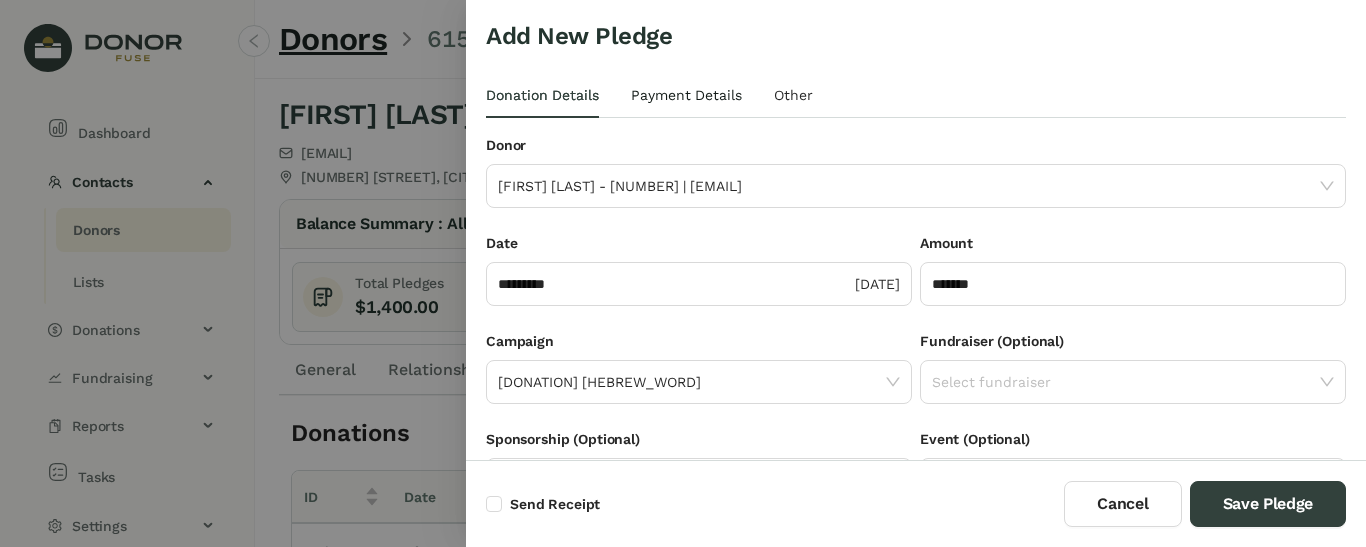 click on "Payment Details" at bounding box center (542, 95) 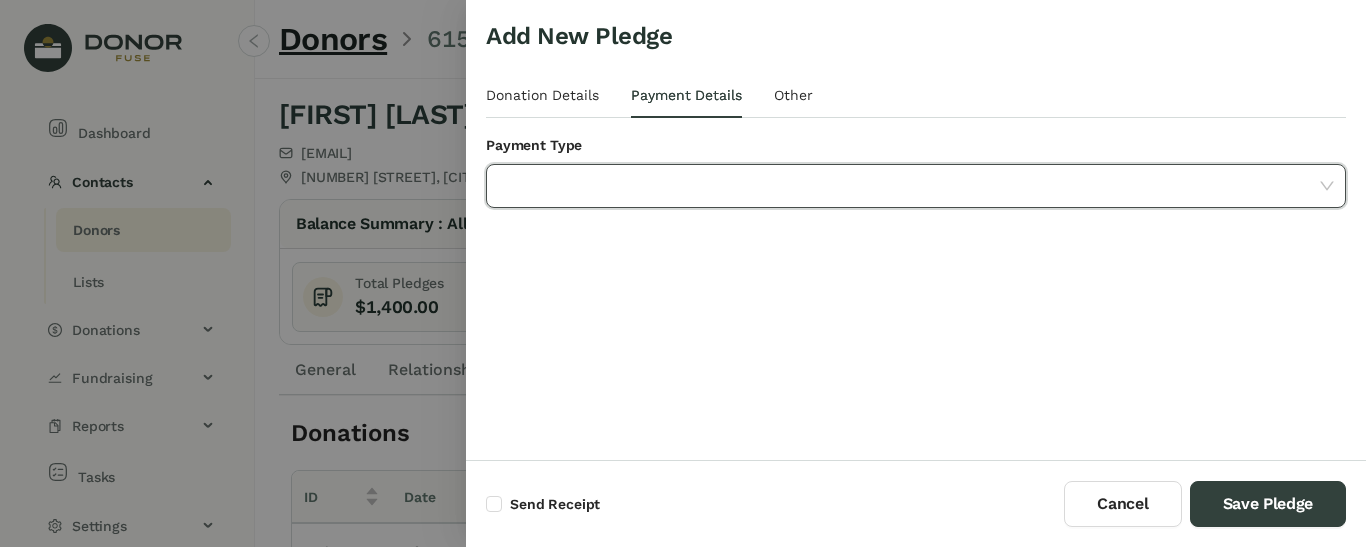 click at bounding box center [909, 186] 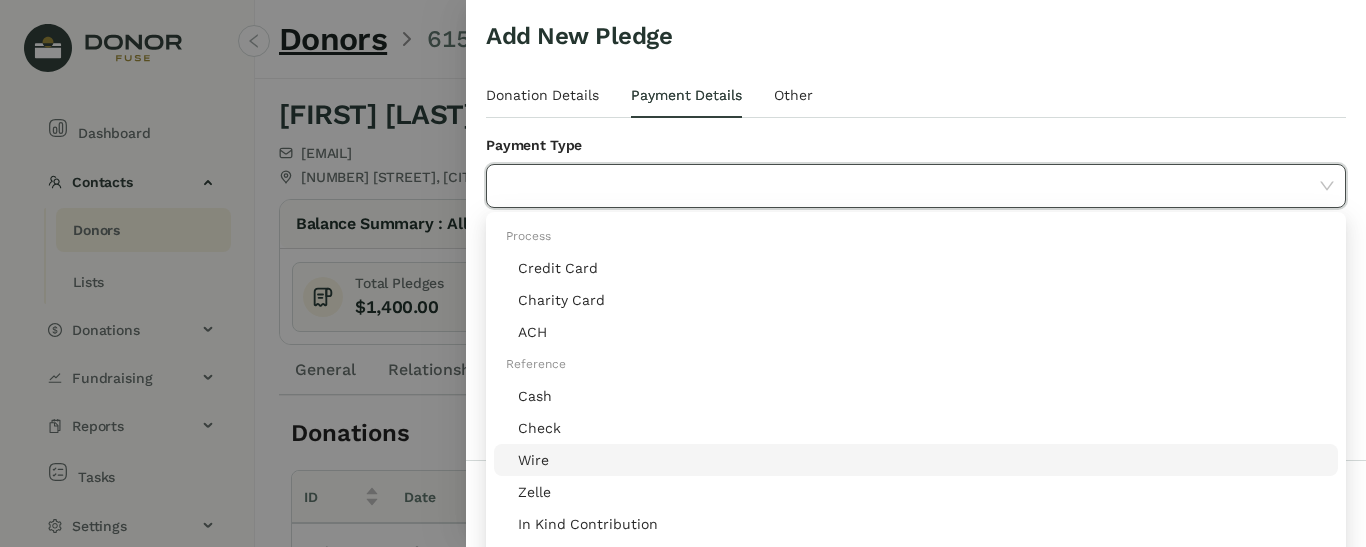 scroll, scrollTop: 200, scrollLeft: 0, axis: vertical 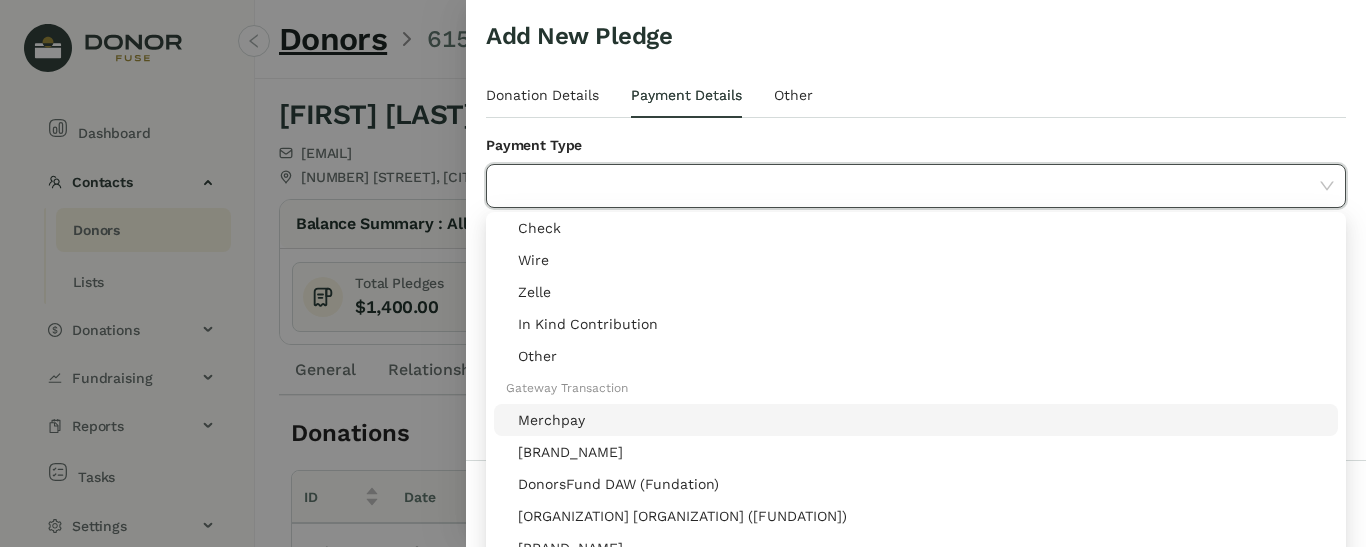 click on "Merchpay" at bounding box center [922, 420] 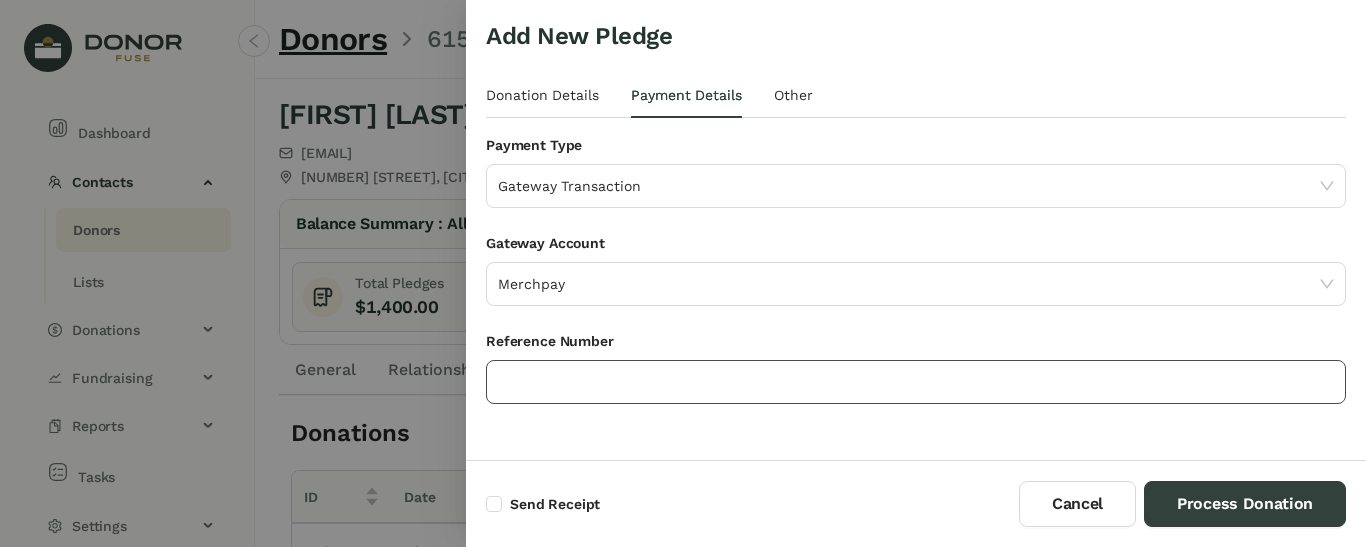 click at bounding box center [916, 382] 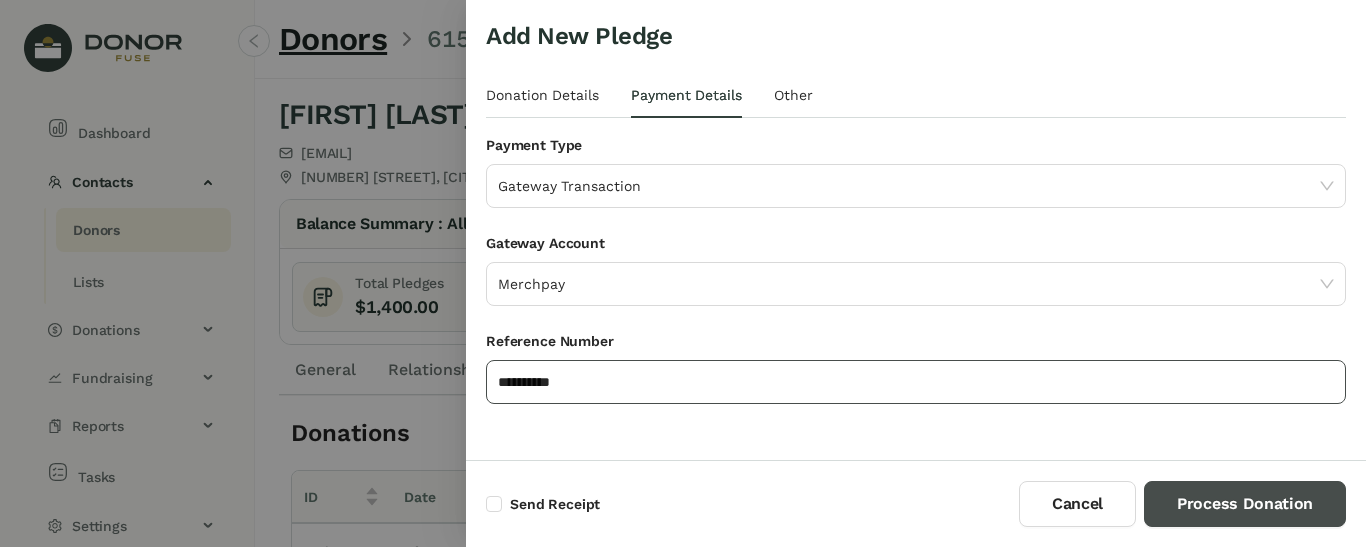 type on "**********" 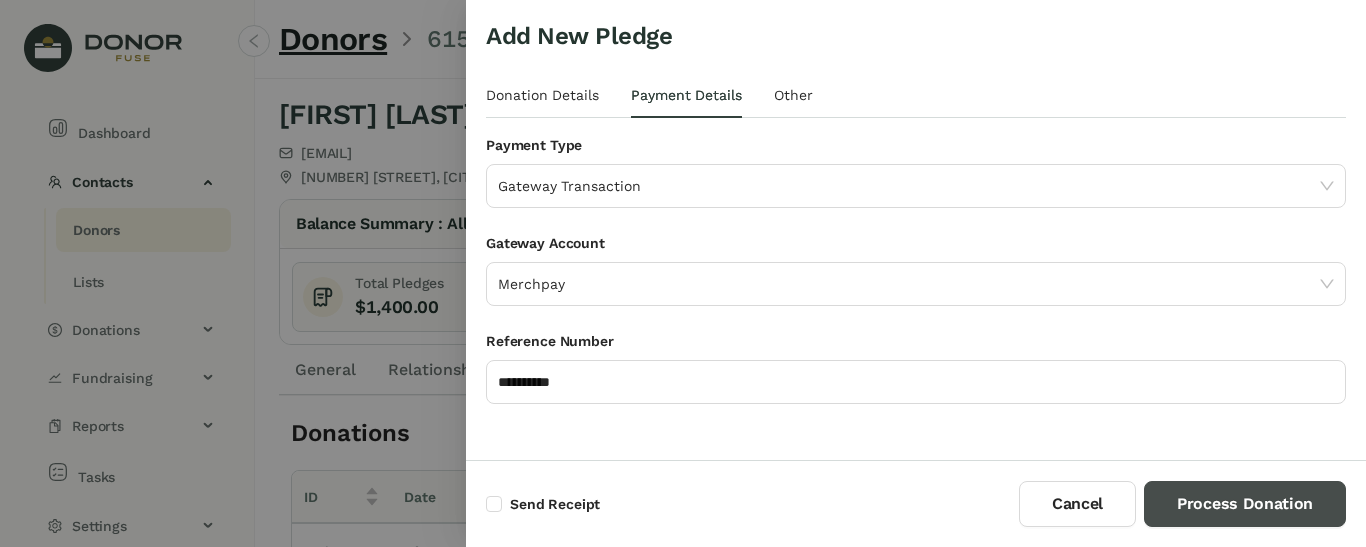 click on "Process Donation" at bounding box center [1245, 504] 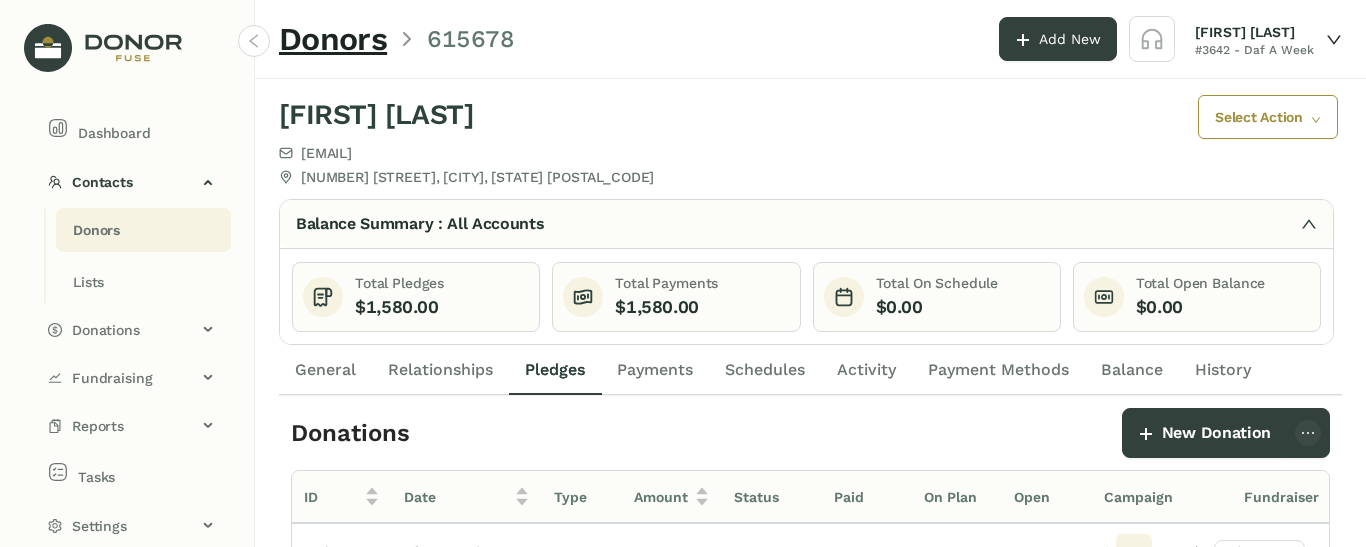 click on "Donors" at bounding box center (96, 230) 